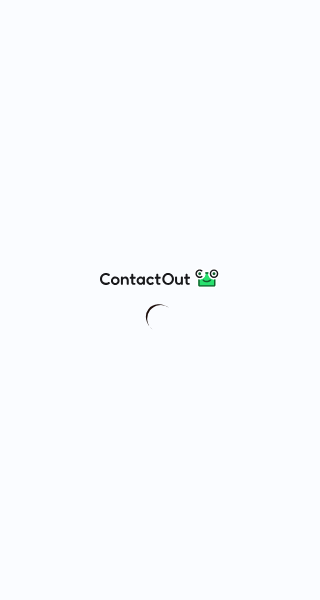 scroll, scrollTop: 0, scrollLeft: 0, axis: both 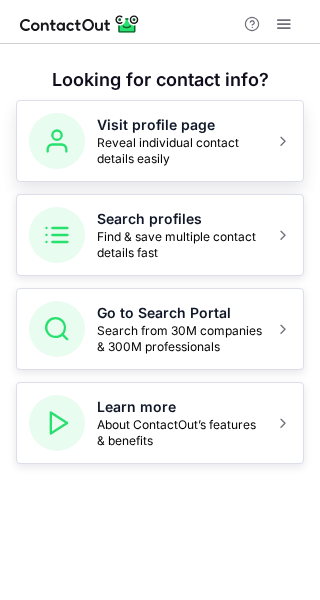 click on "Reveal individual contact details easily" at bounding box center [180, 151] 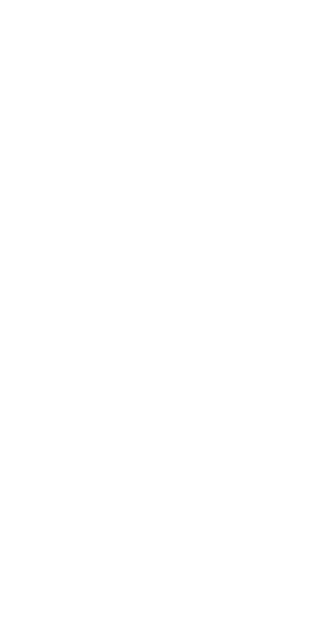 scroll, scrollTop: 0, scrollLeft: 0, axis: both 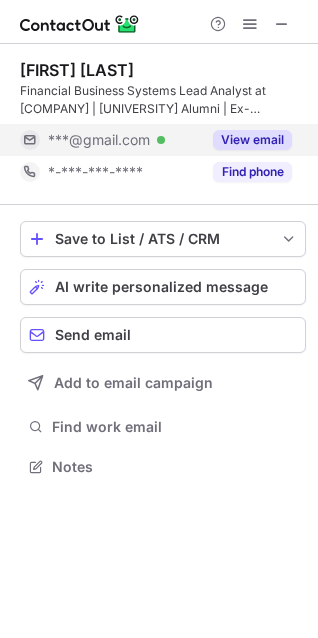 click on "View email" at bounding box center [252, 140] 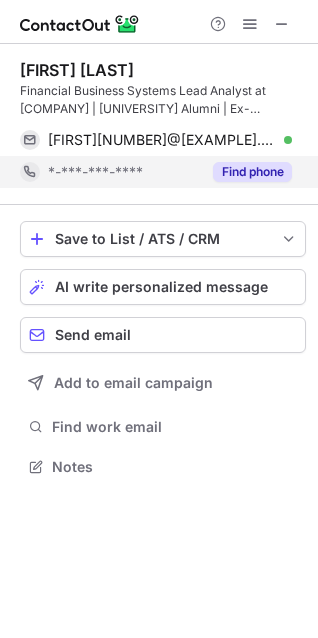 click on "Find phone" at bounding box center [252, 172] 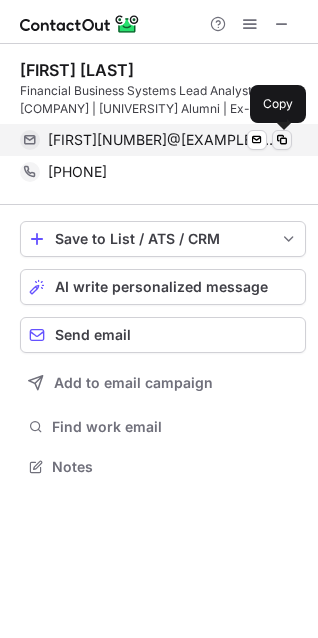 click at bounding box center [282, 140] 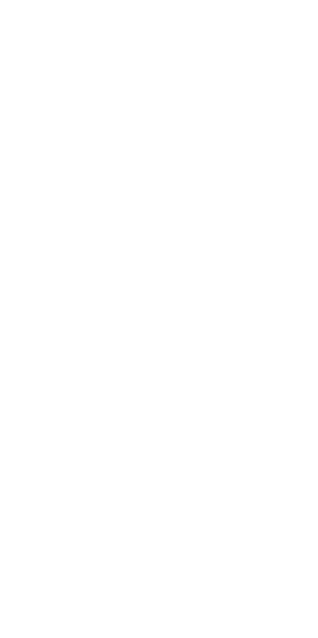 scroll, scrollTop: 0, scrollLeft: 0, axis: both 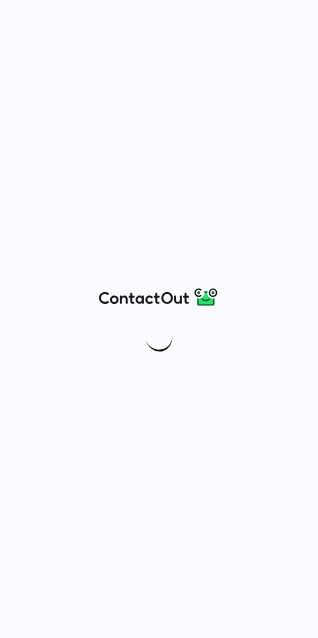 click at bounding box center (159, 319) 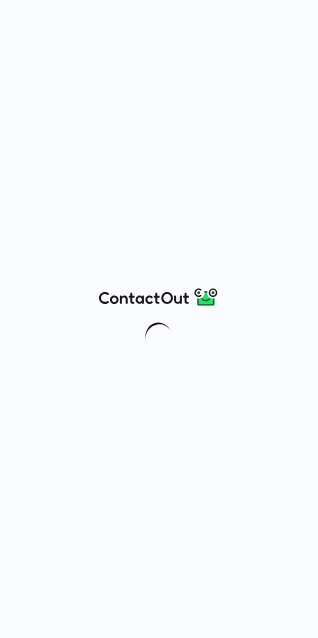 click at bounding box center [159, 319] 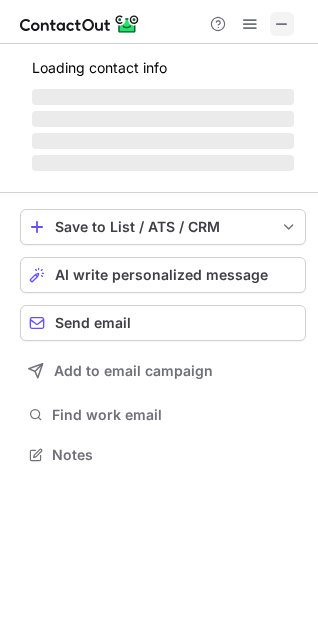 scroll, scrollTop: 10, scrollLeft: 10, axis: both 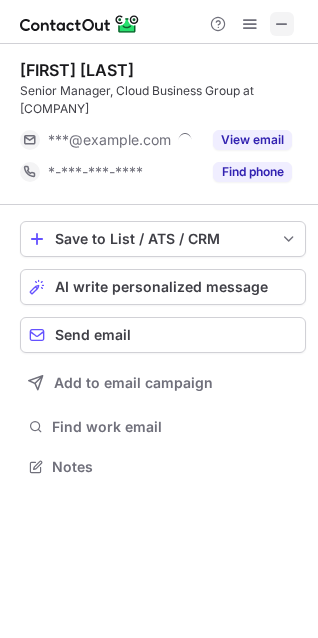 click at bounding box center (282, 24) 